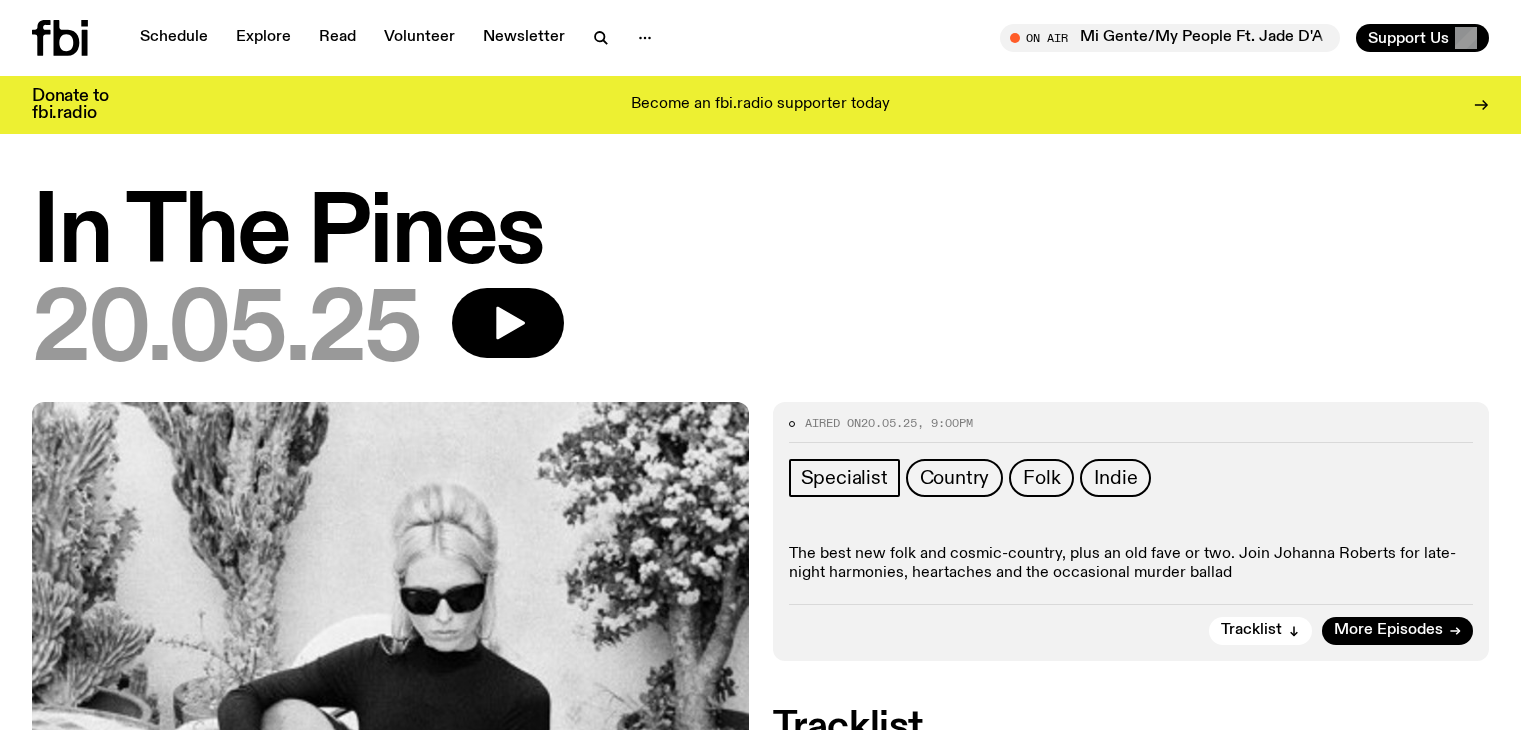 scroll, scrollTop: 0, scrollLeft: 0, axis: both 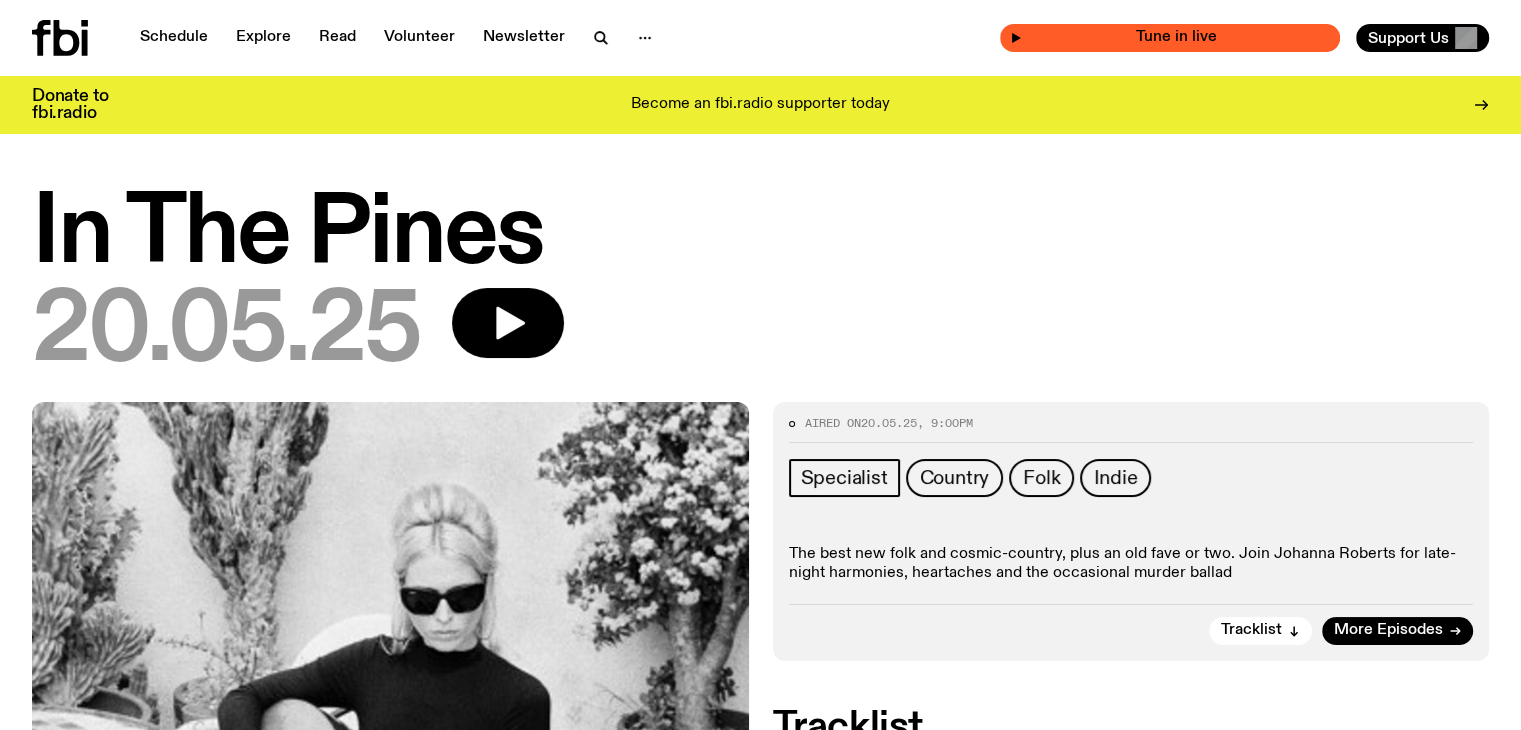 click on "Tune in live" at bounding box center (1176, 37) 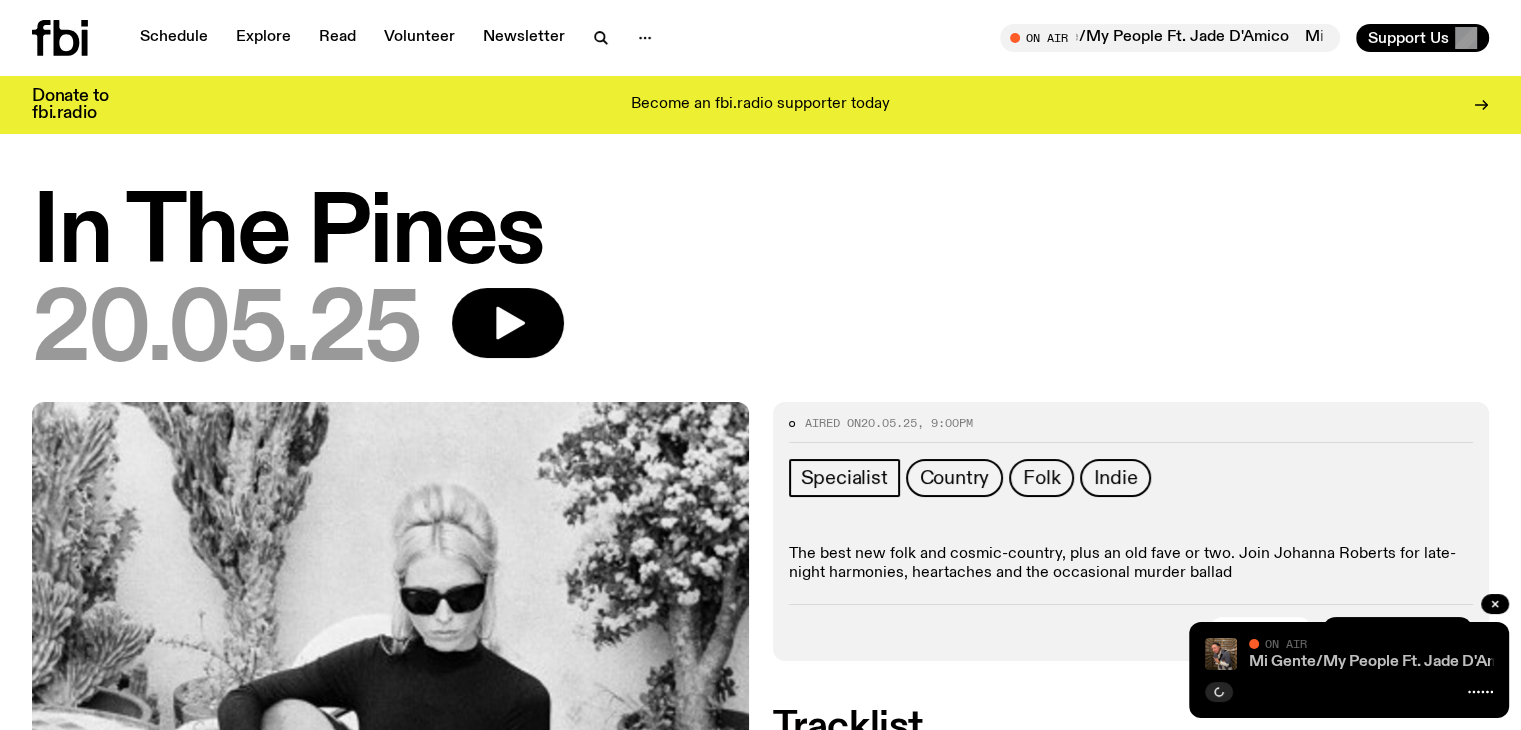 click on "Mi Gente/My People Ft. Jade D'Amico" 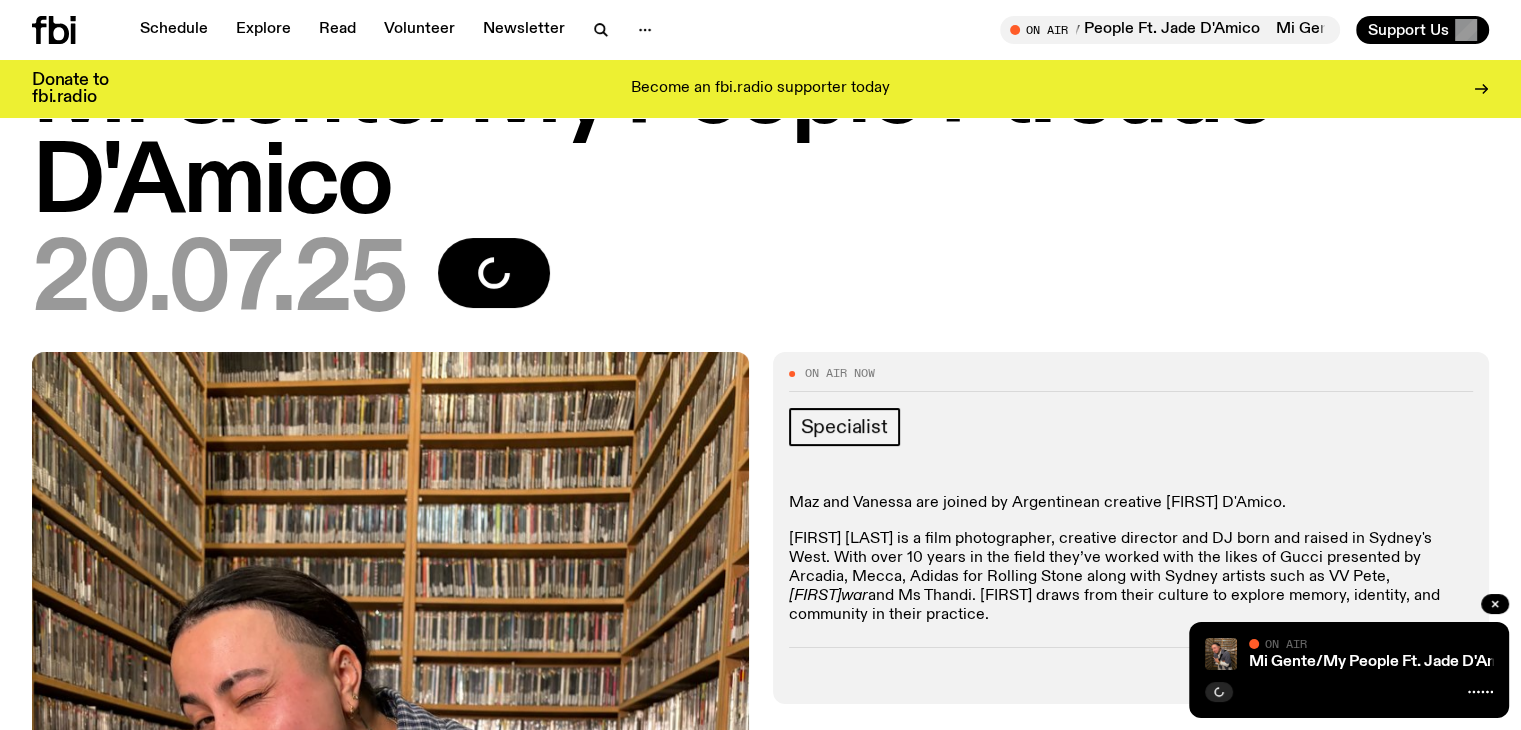 scroll, scrollTop: 193, scrollLeft: 0, axis: vertical 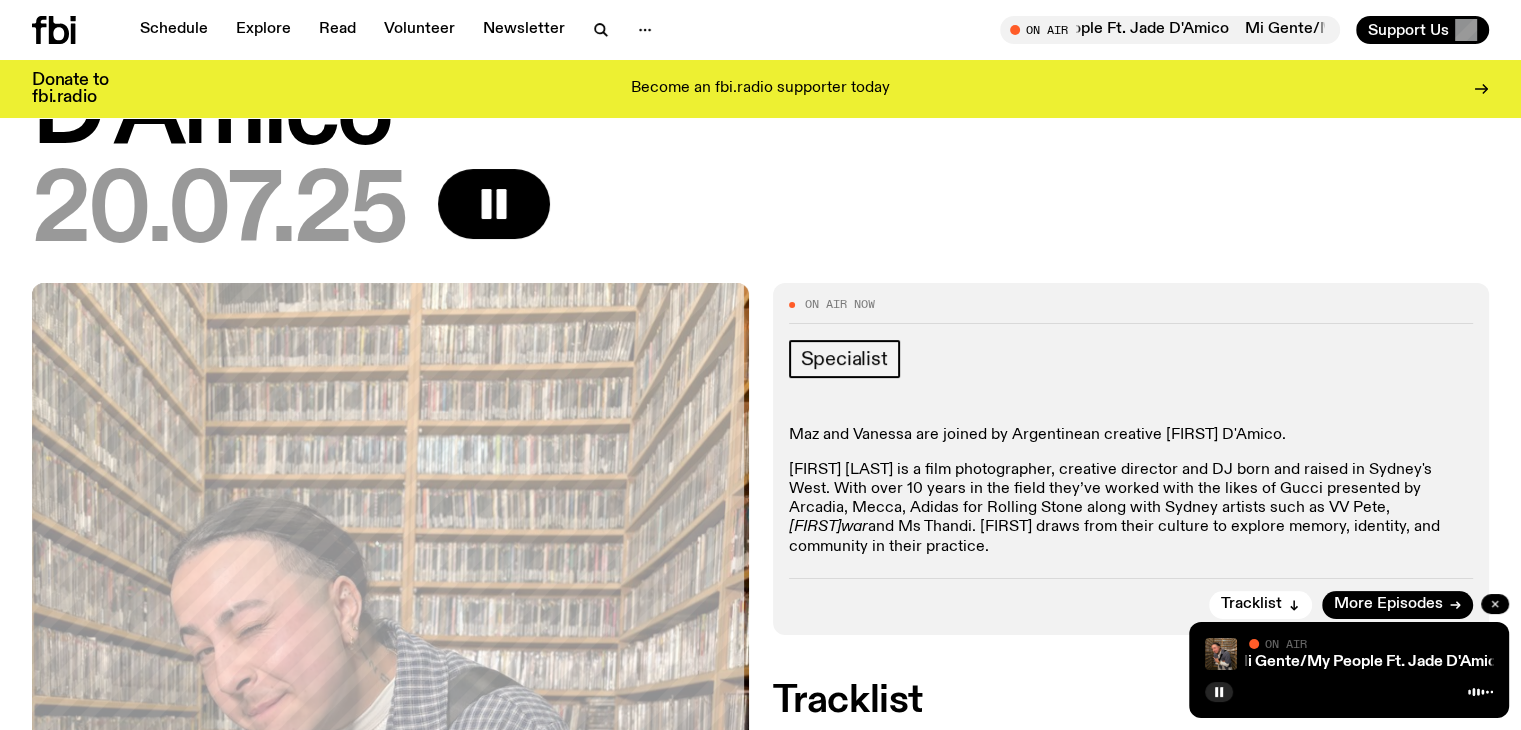 click at bounding box center [1495, 604] 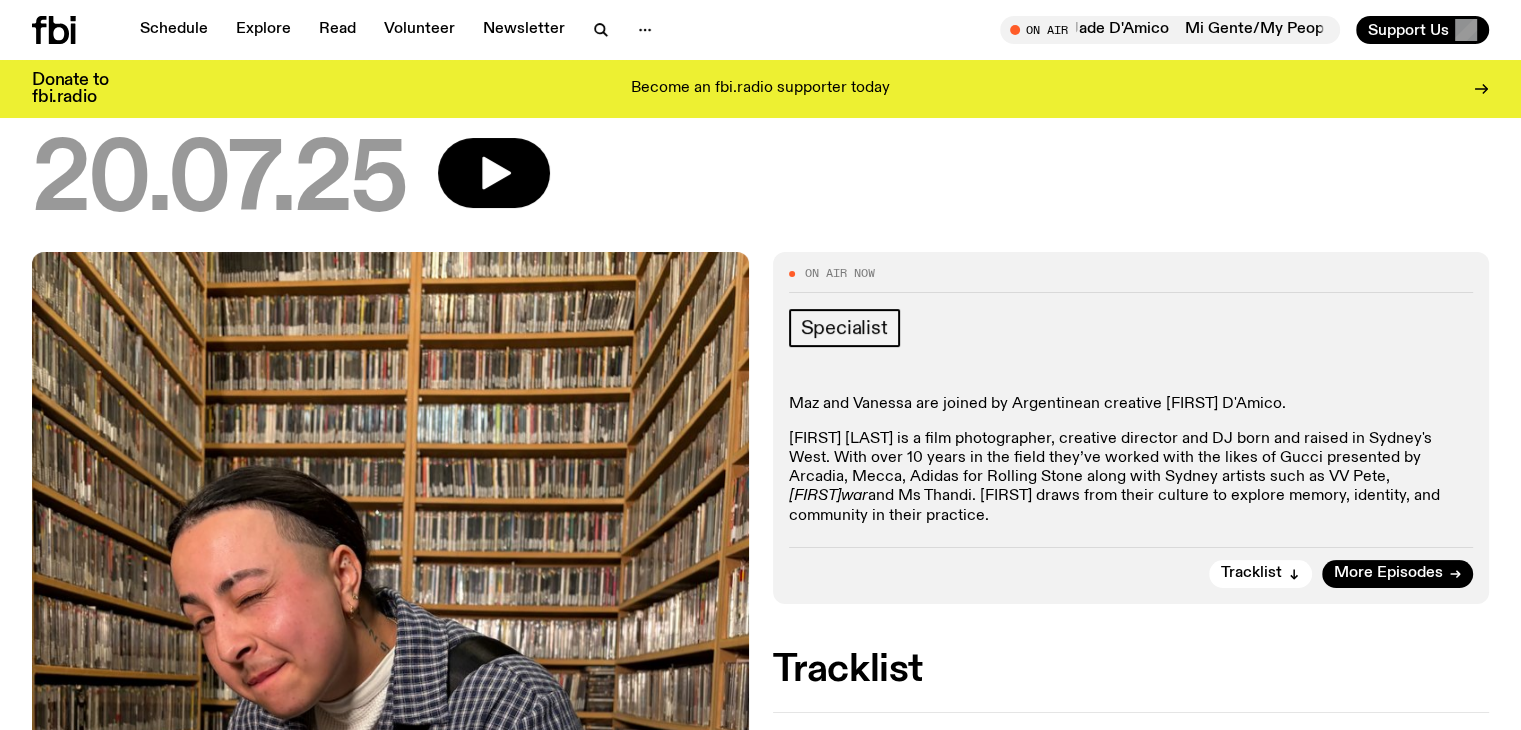 scroll, scrollTop: 193, scrollLeft: 0, axis: vertical 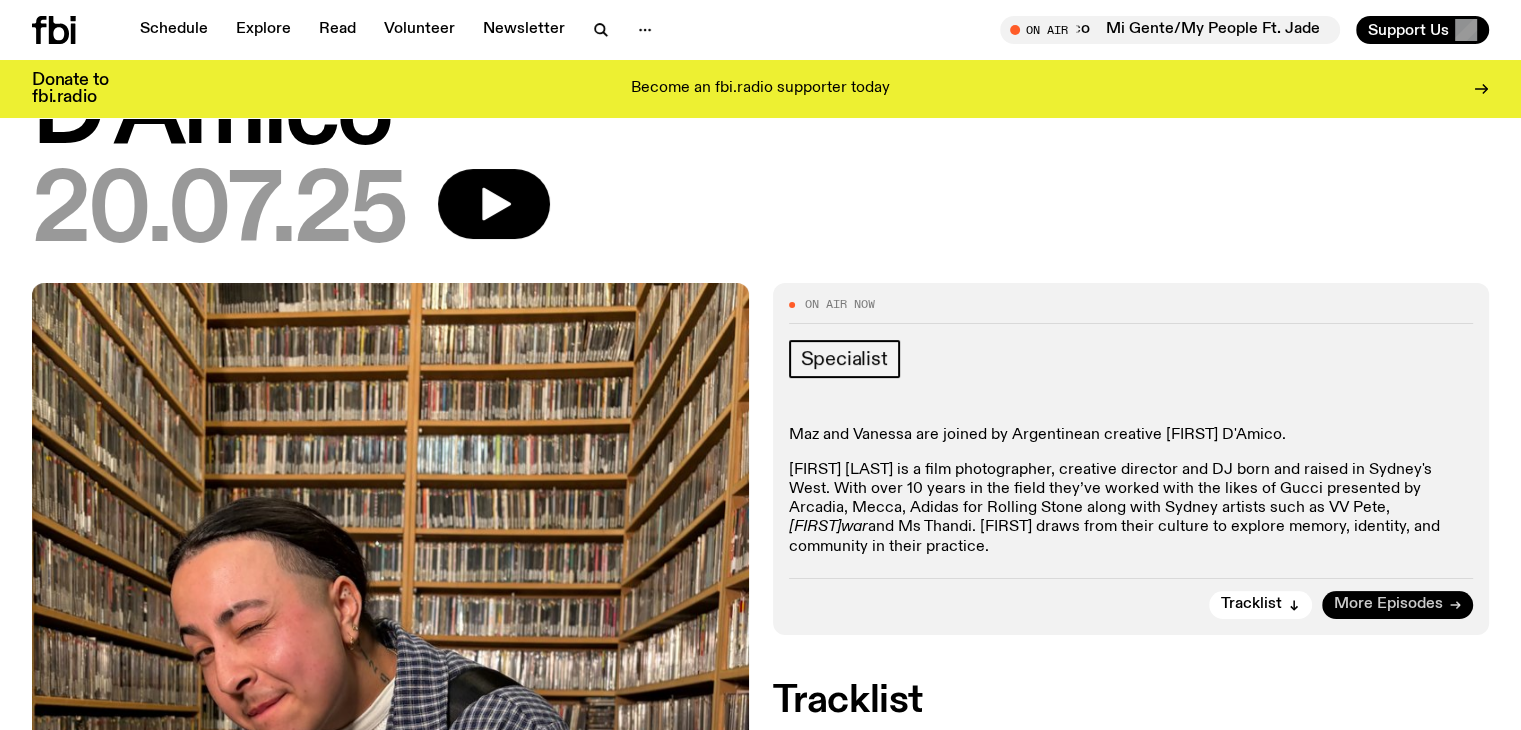 click on "More Episodes" at bounding box center (1388, 604) 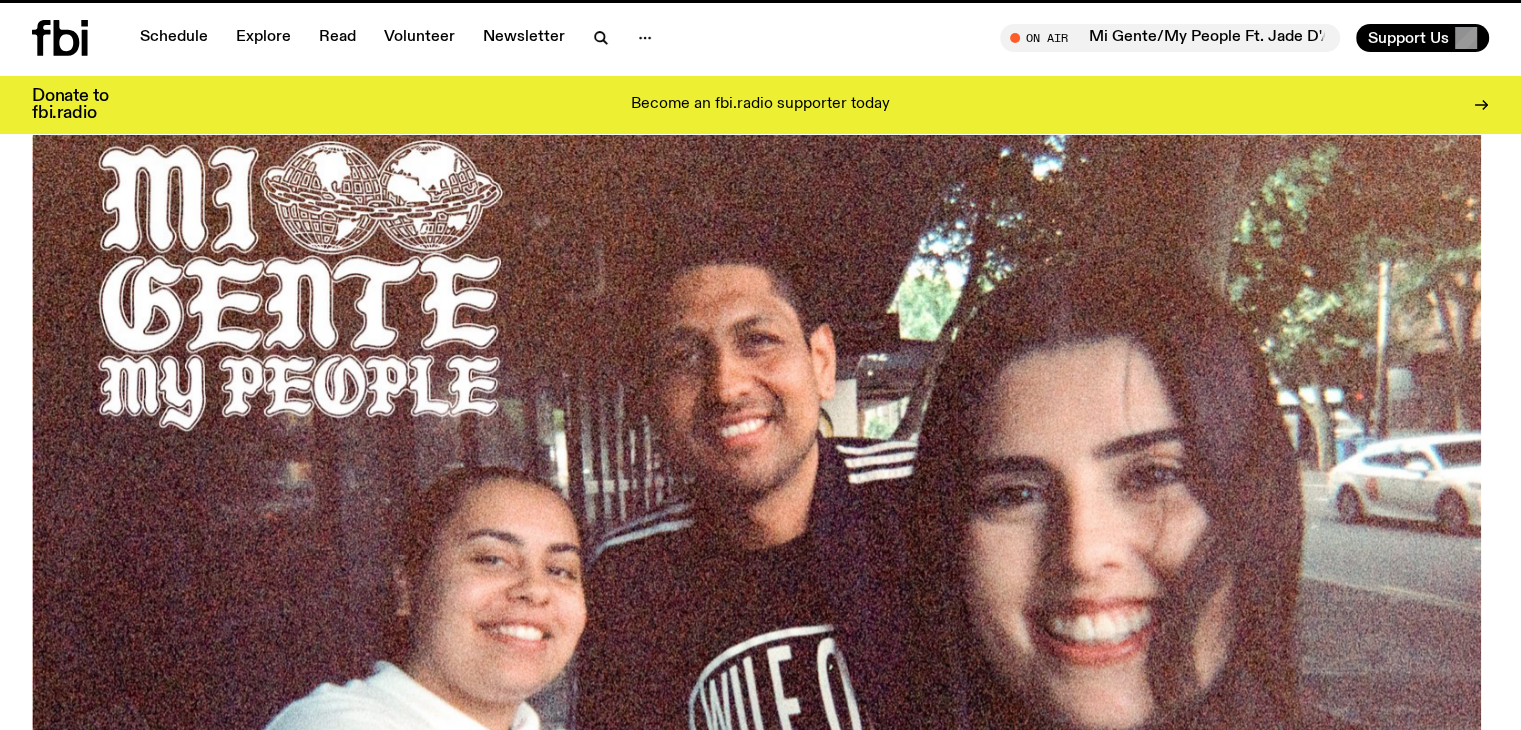 scroll, scrollTop: 0, scrollLeft: 0, axis: both 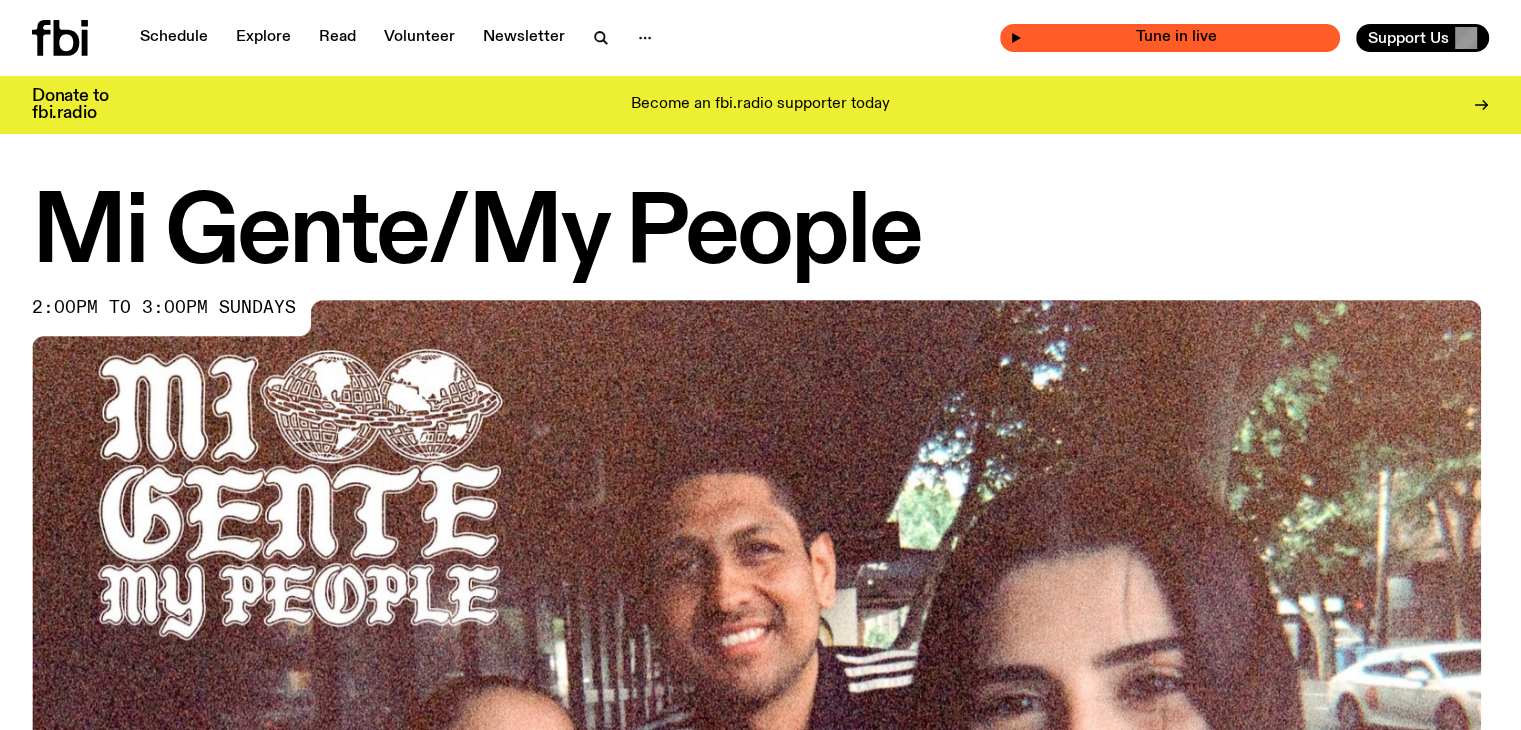 click on "Tune in live" at bounding box center (1176, 37) 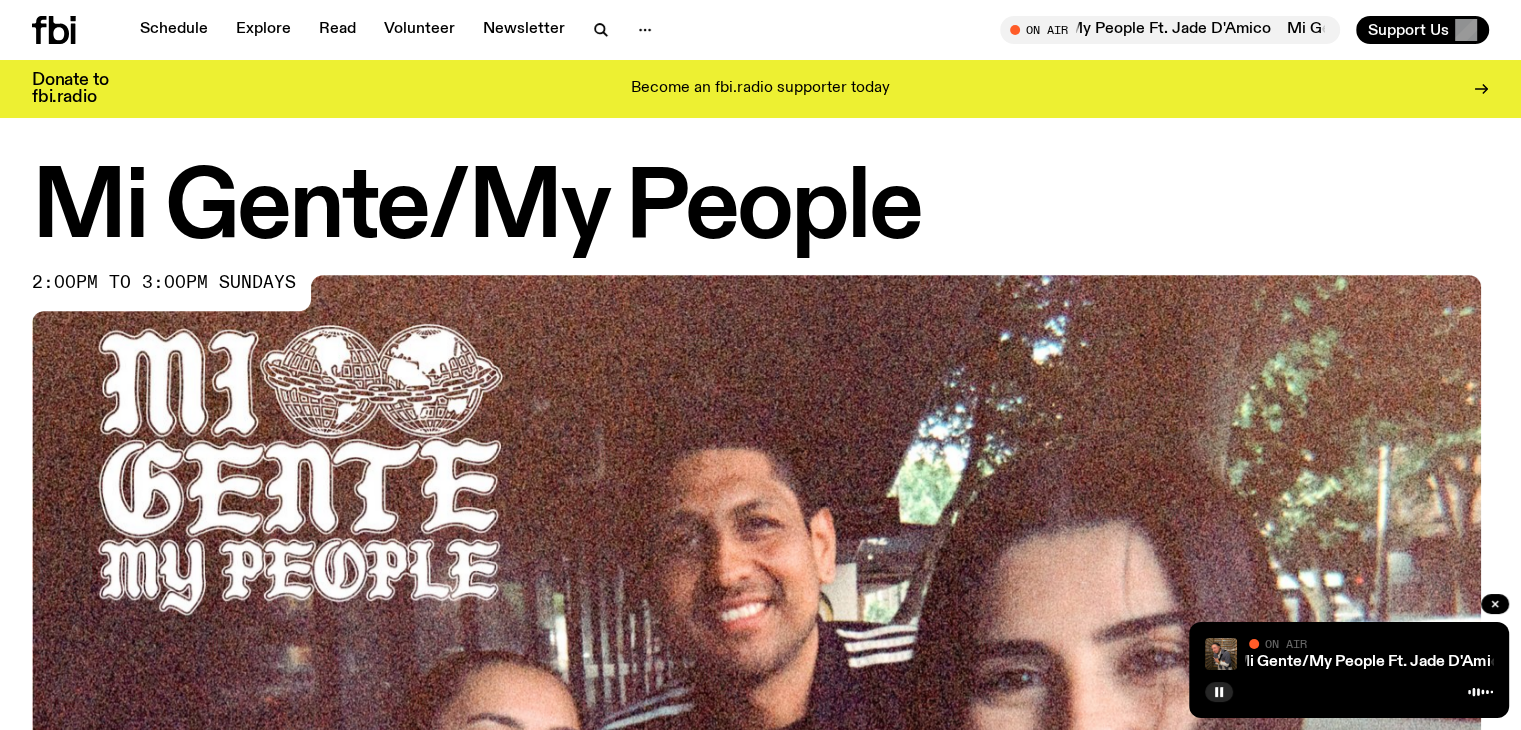 scroll, scrollTop: 0, scrollLeft: 0, axis: both 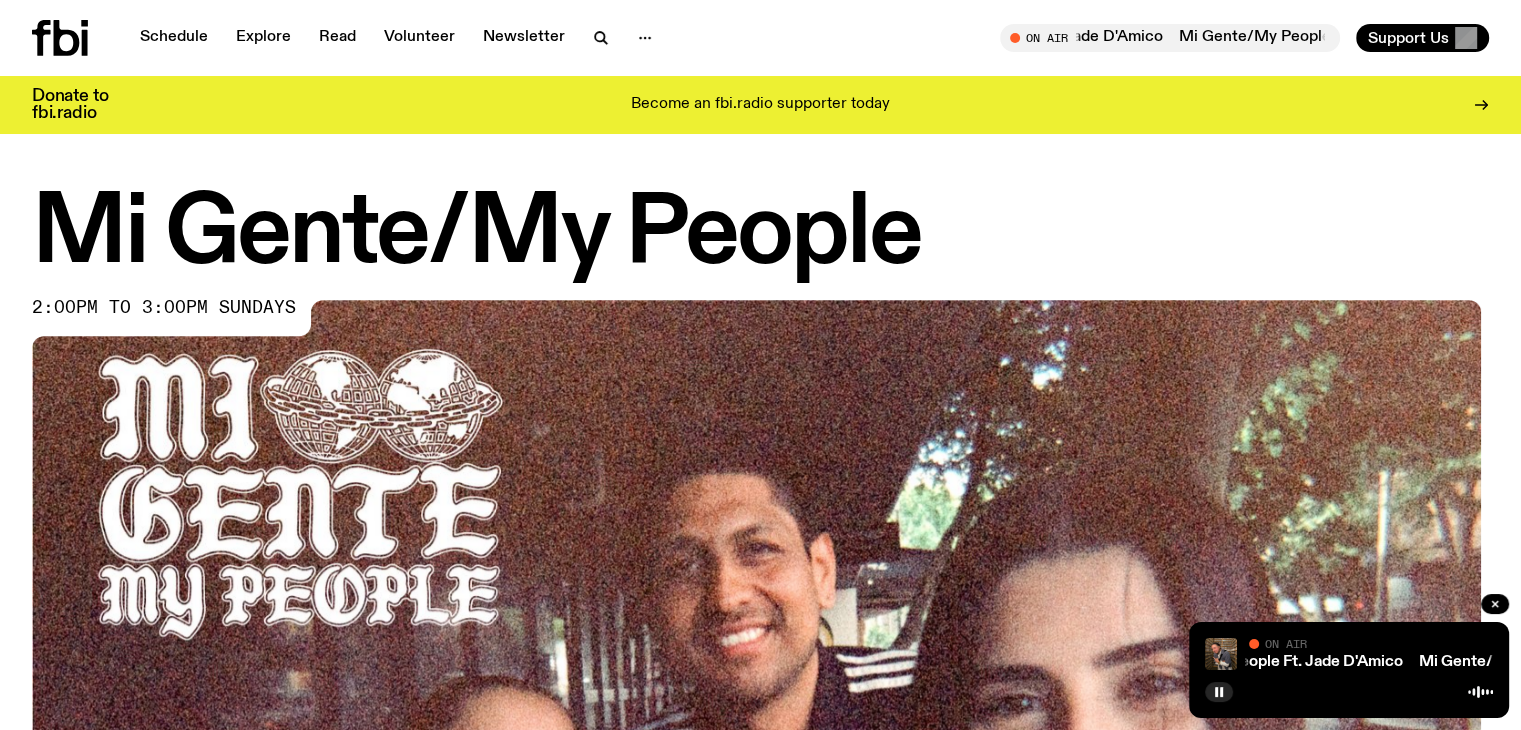 type 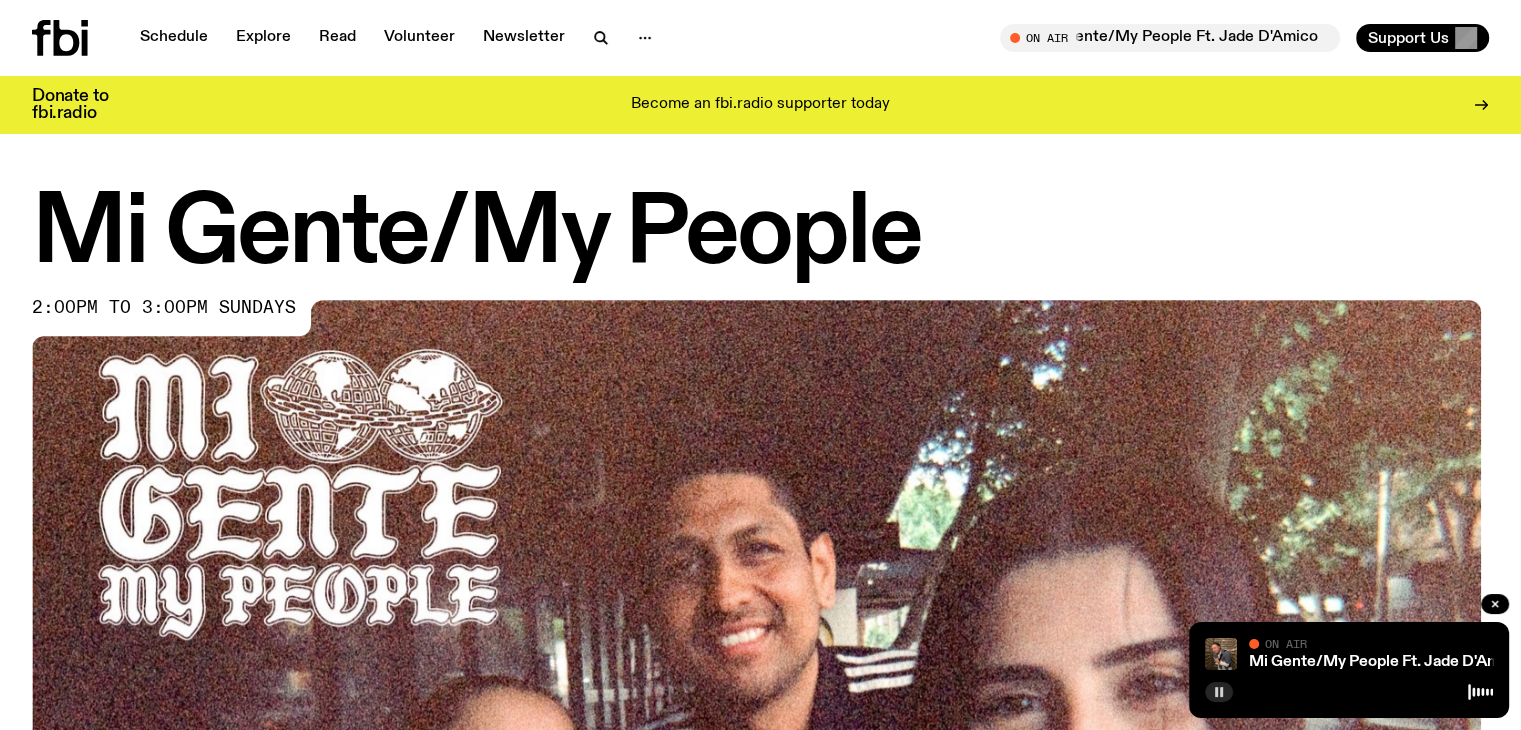 click 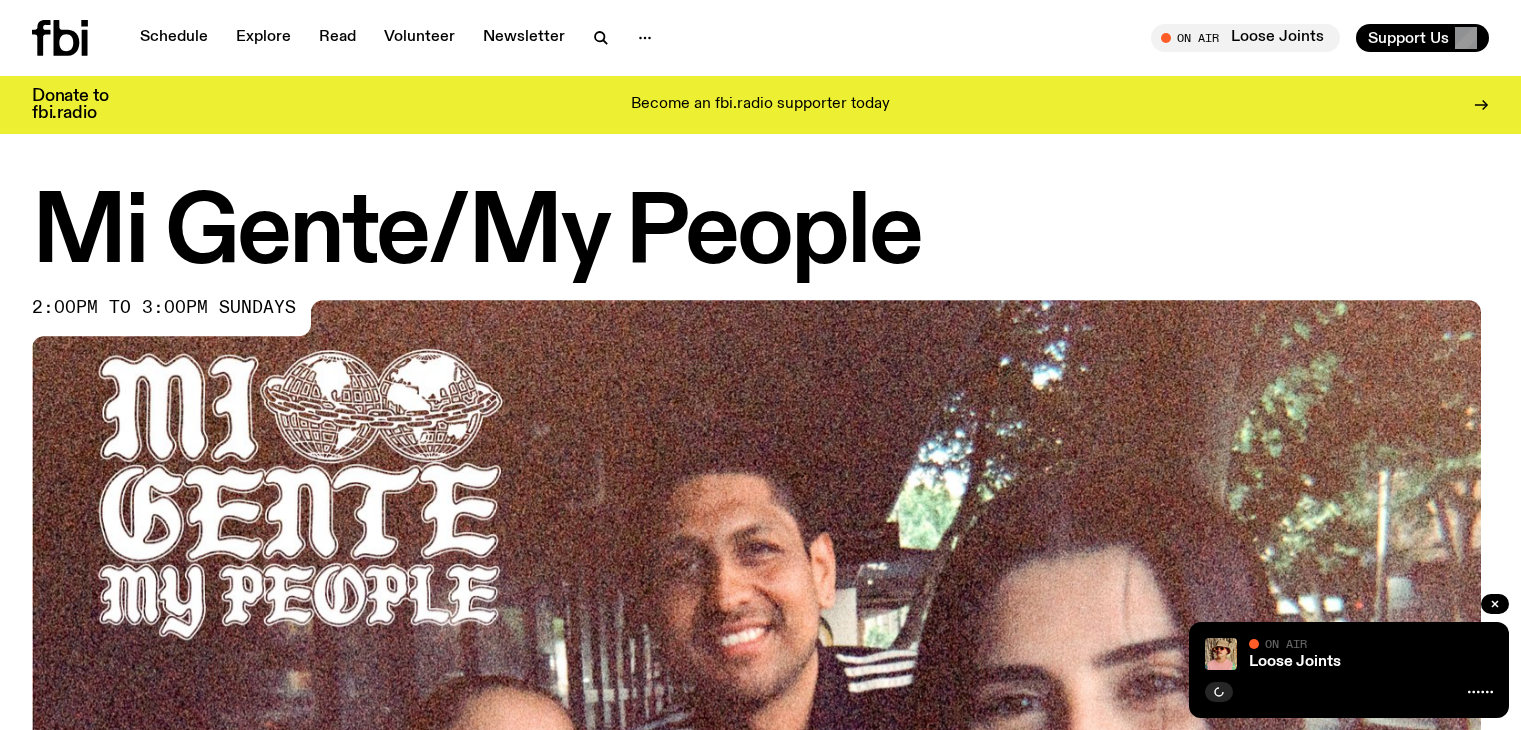 scroll, scrollTop: 0, scrollLeft: 0, axis: both 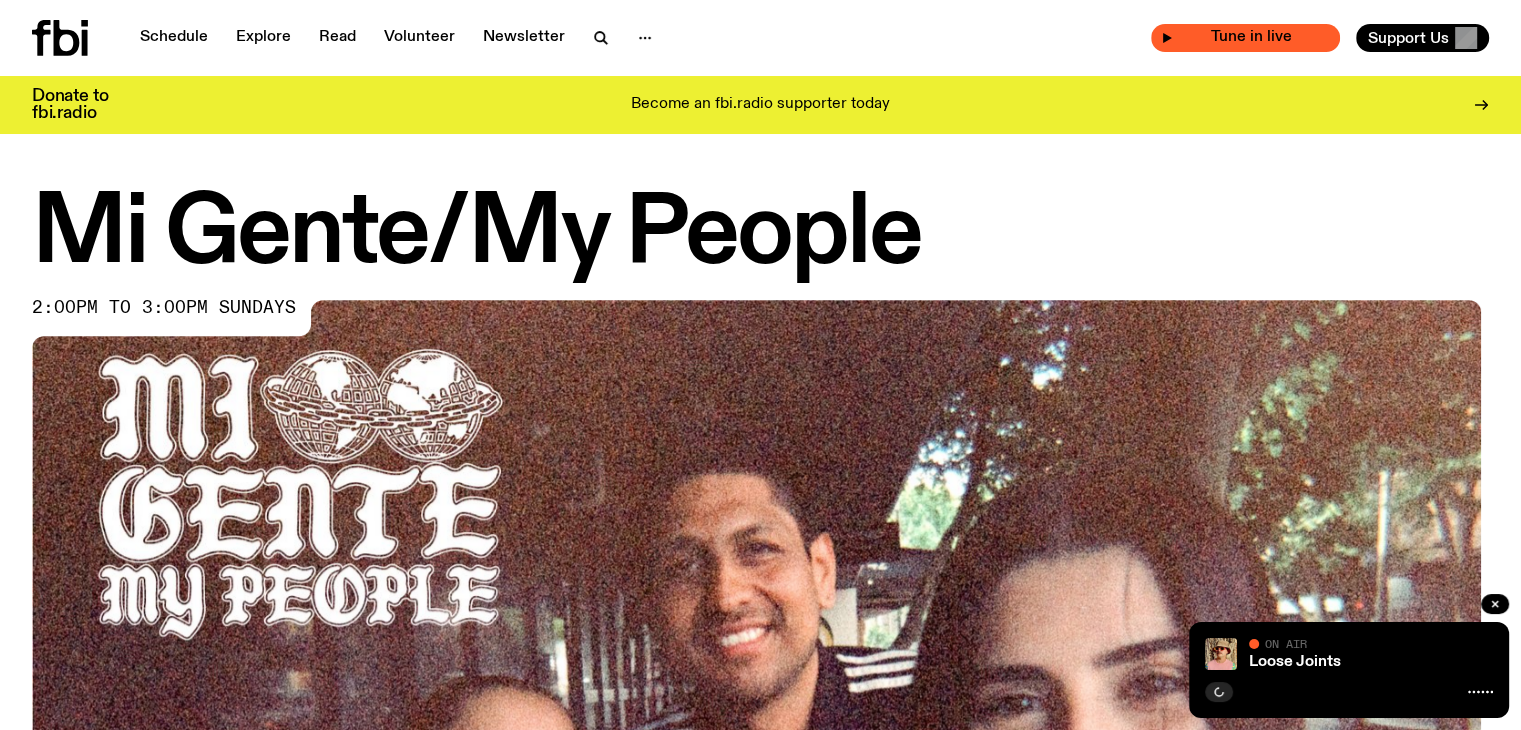 click on "Tune in live" at bounding box center [1251, 37] 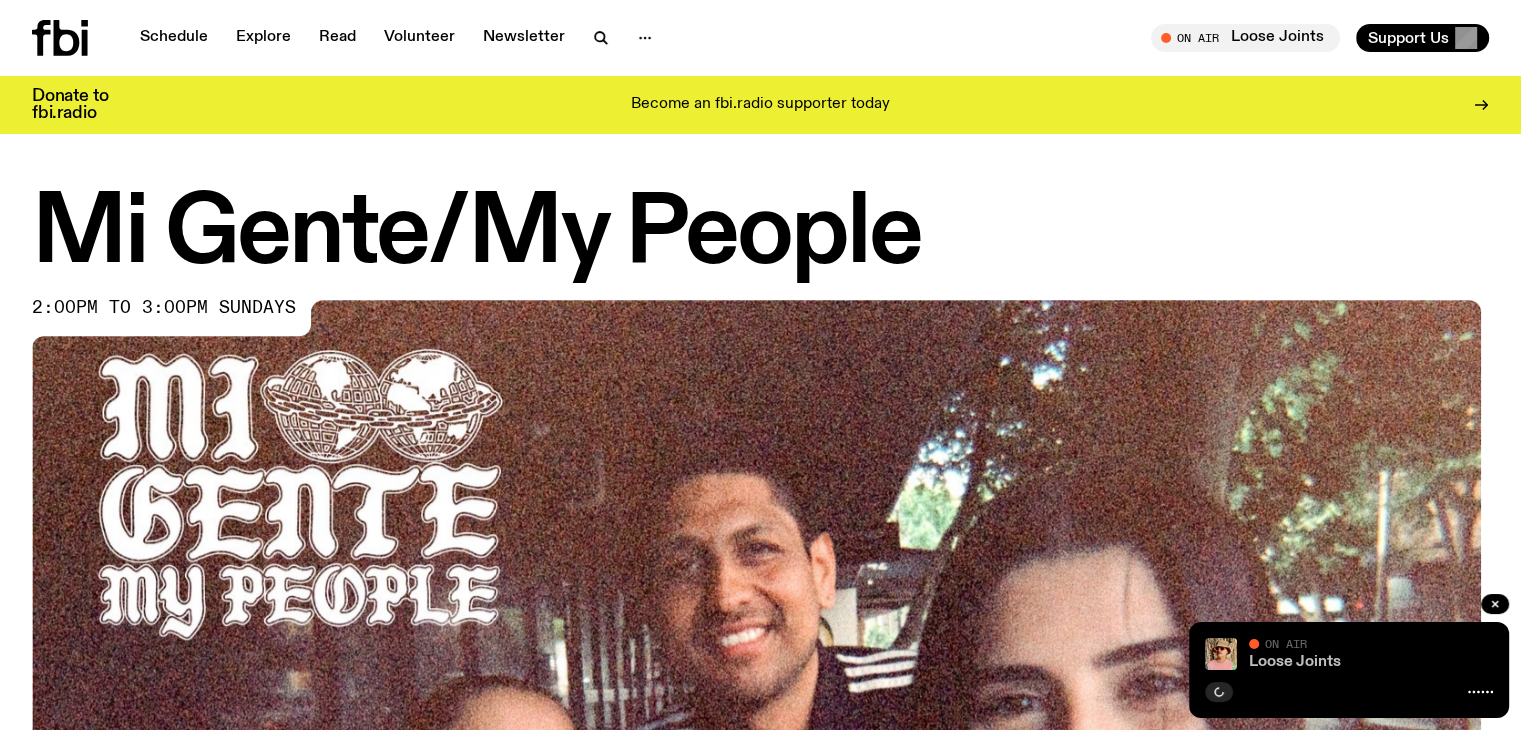 click on "Loose Joints" 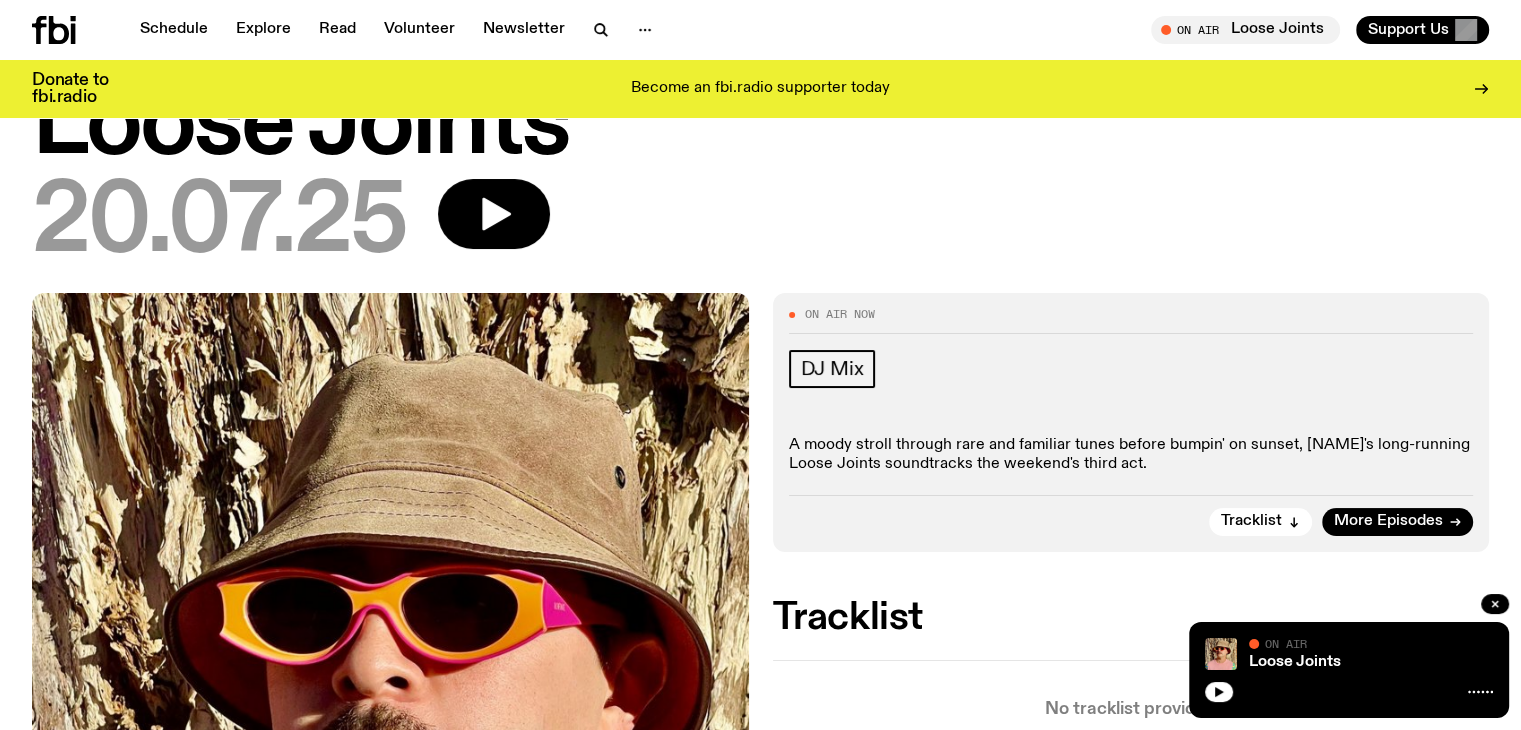scroll, scrollTop: 88, scrollLeft: 0, axis: vertical 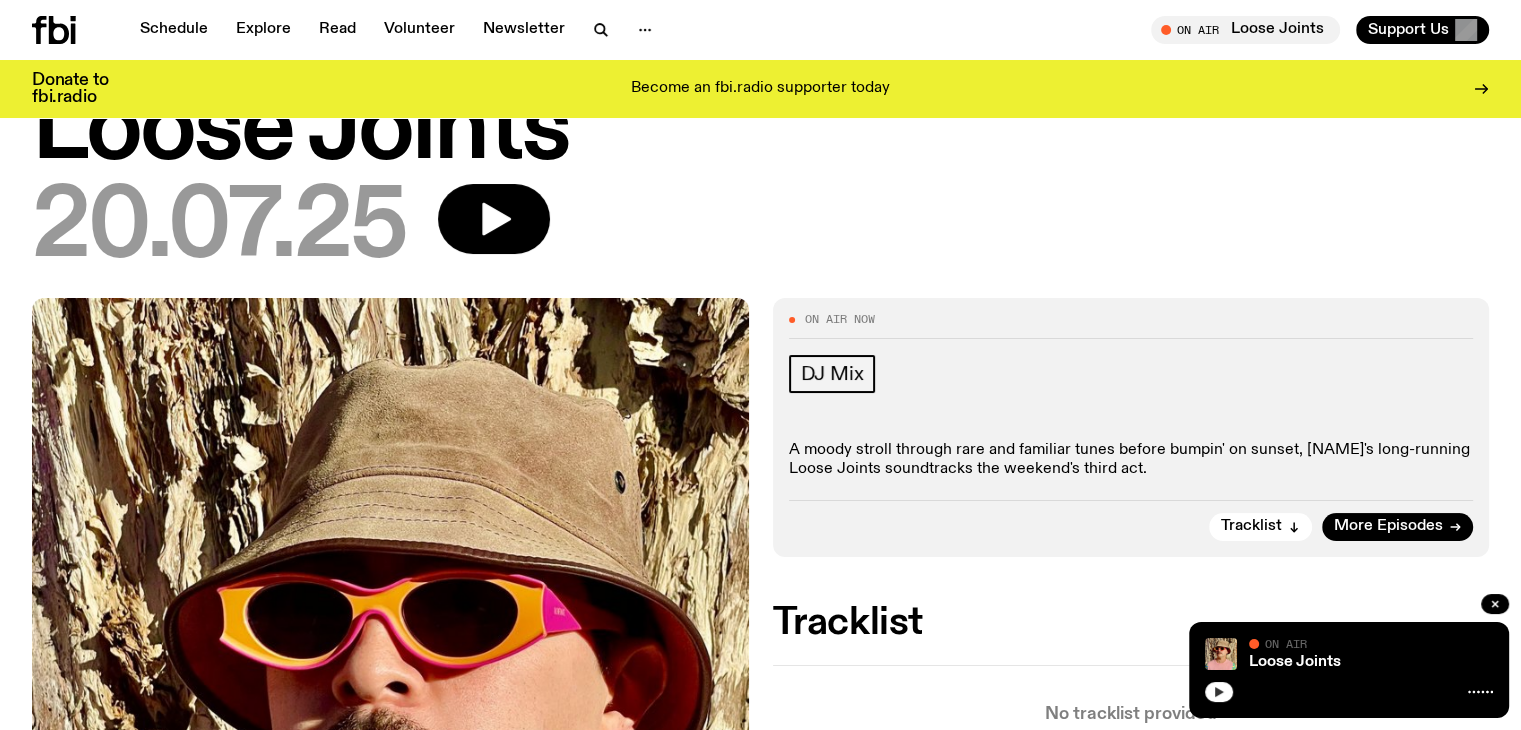 click at bounding box center (1219, 692) 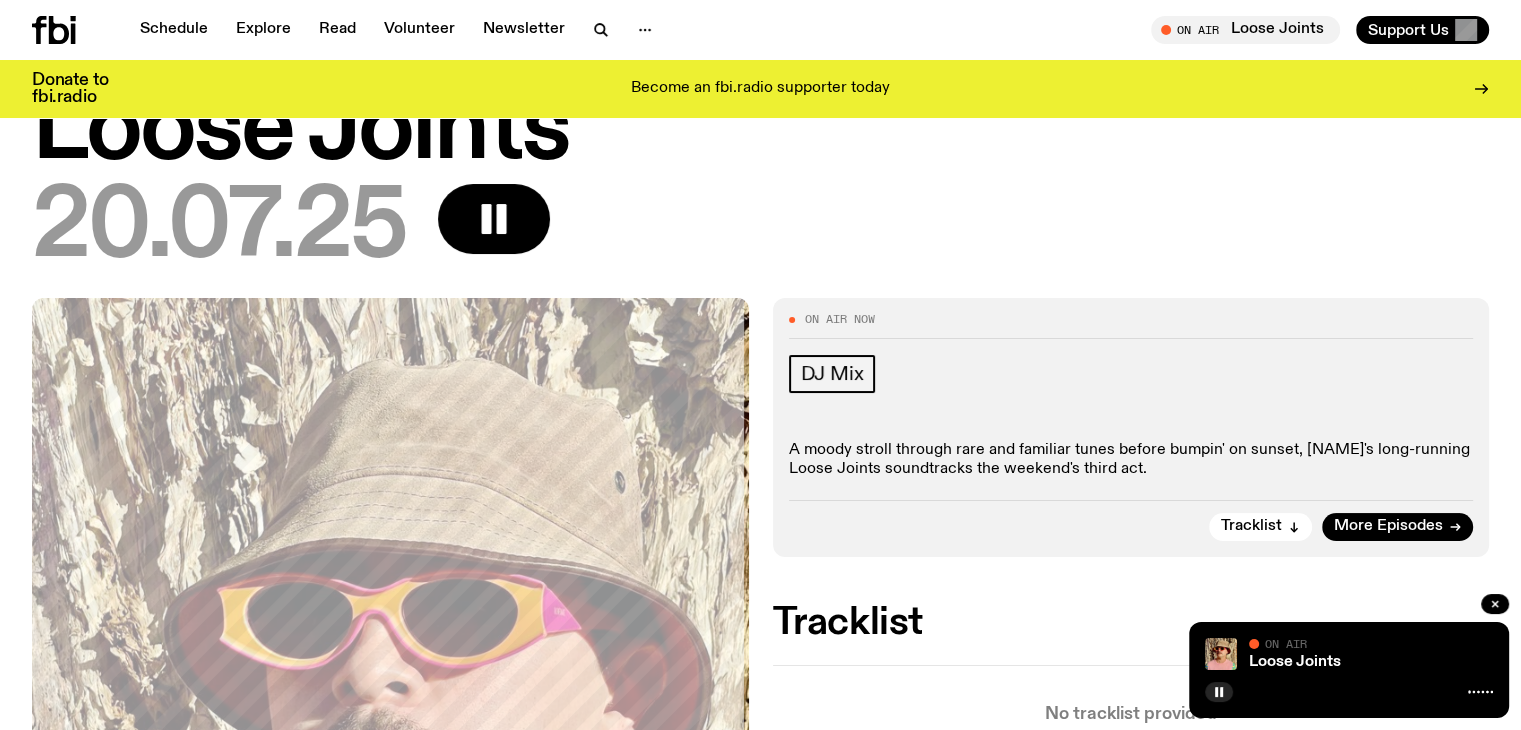 type 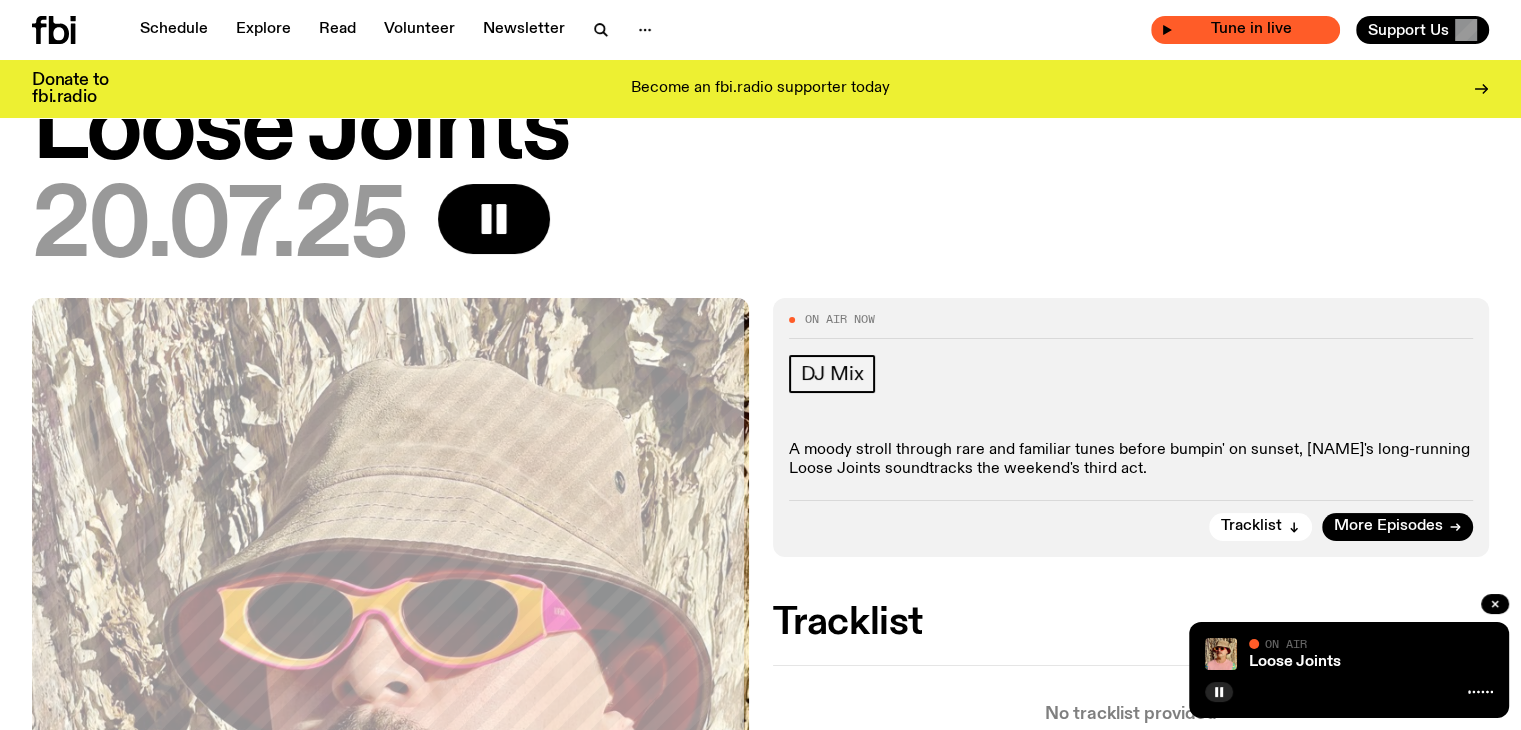 click on "Tune in live" at bounding box center [1251, 29] 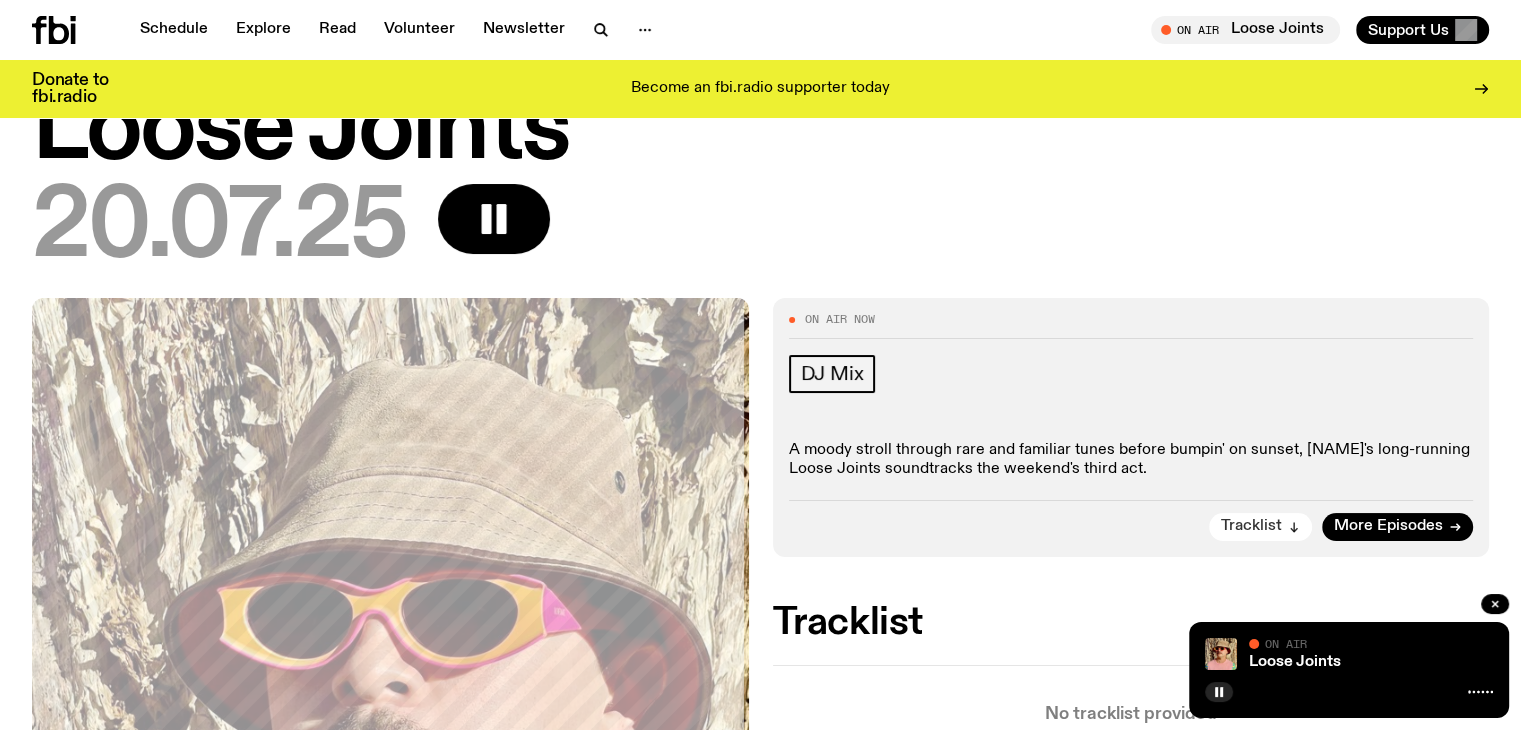 click on "Tracklist" 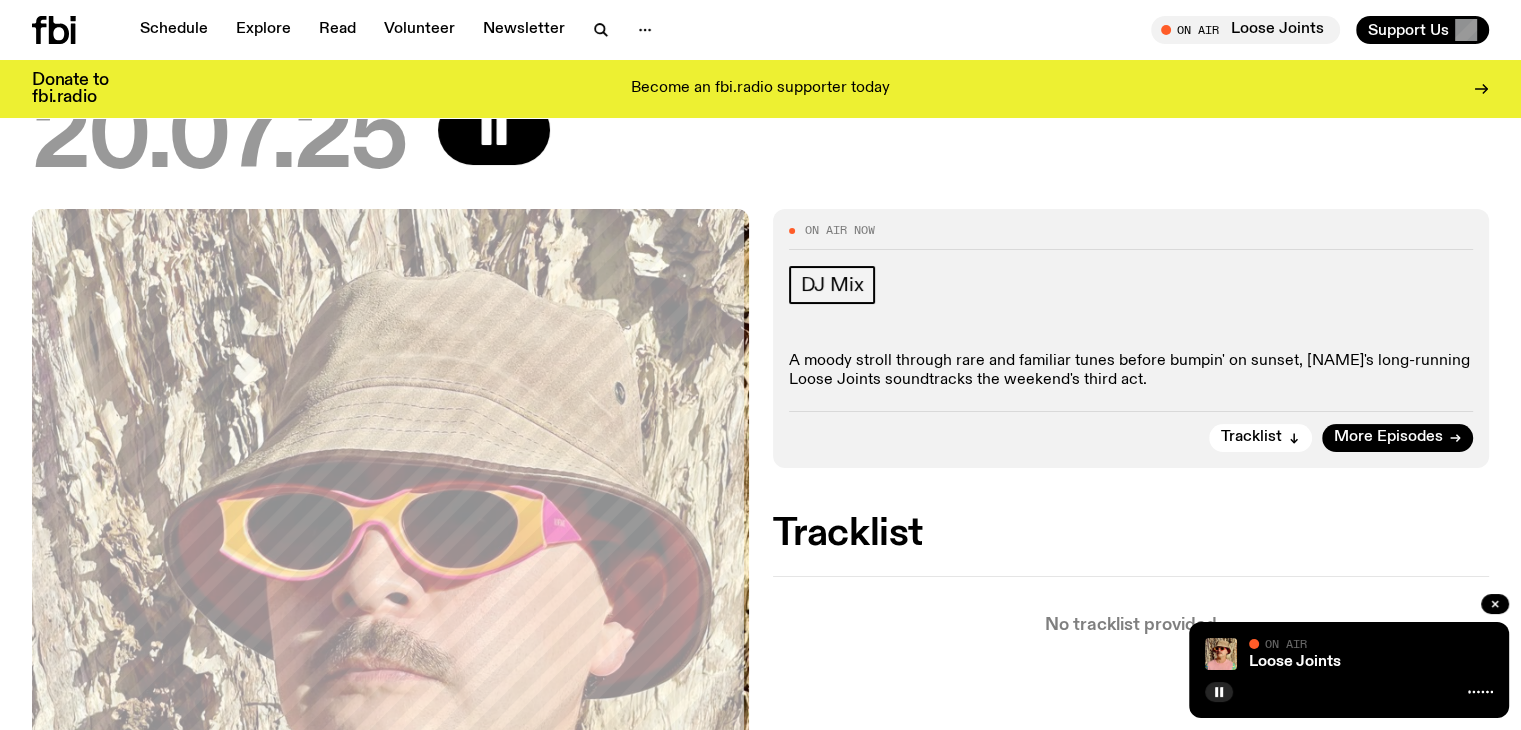 scroll, scrollTop: 175, scrollLeft: 0, axis: vertical 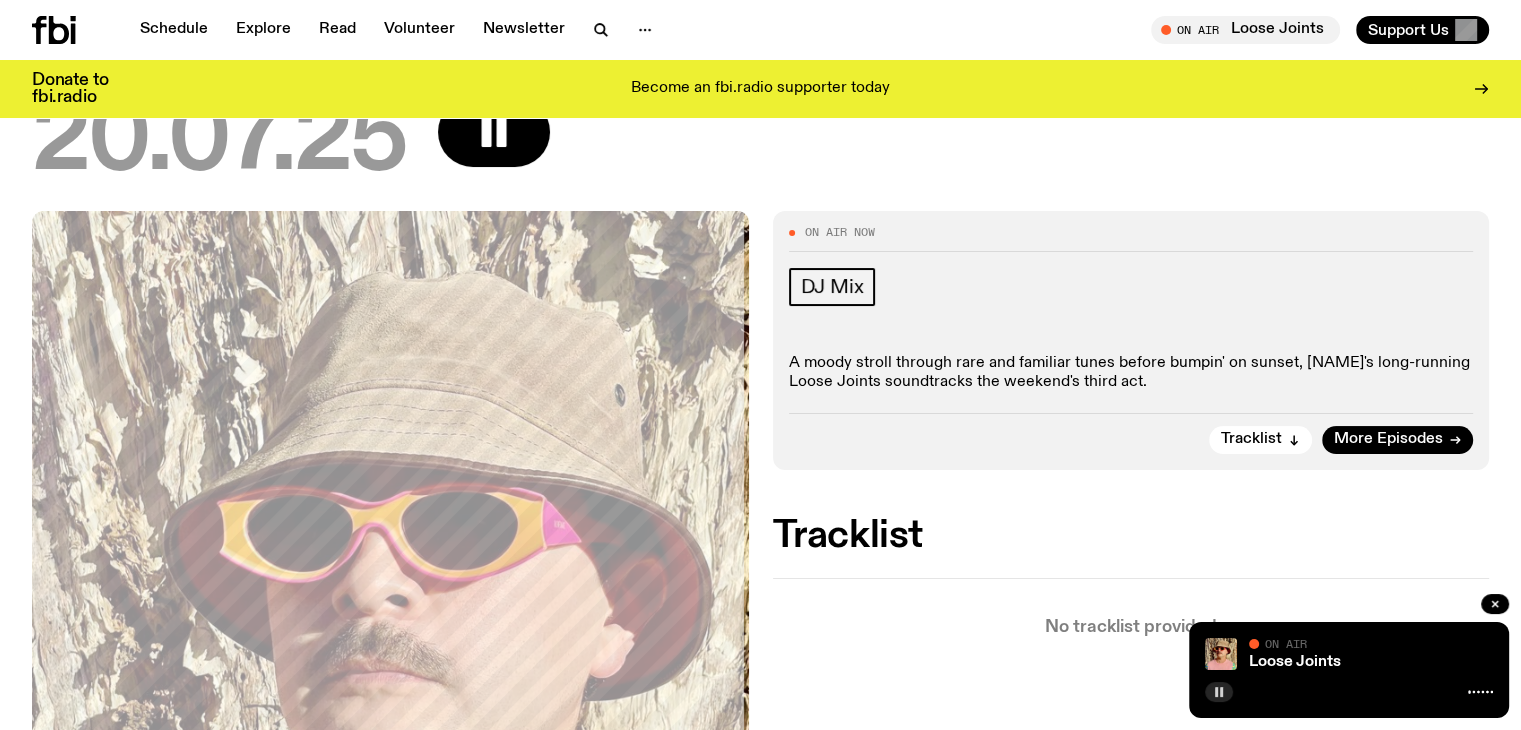 click at bounding box center (1219, 692) 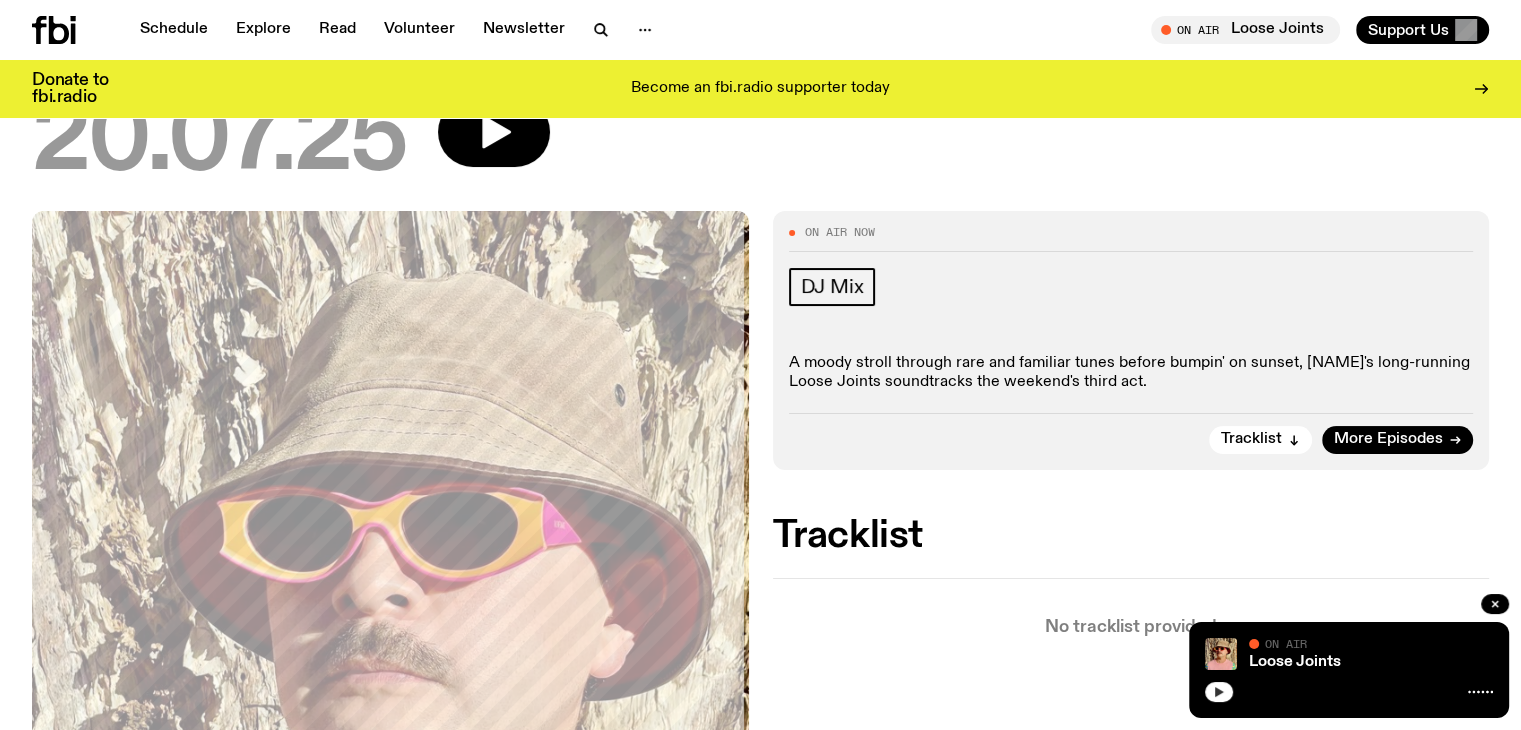 click at bounding box center (1219, 692) 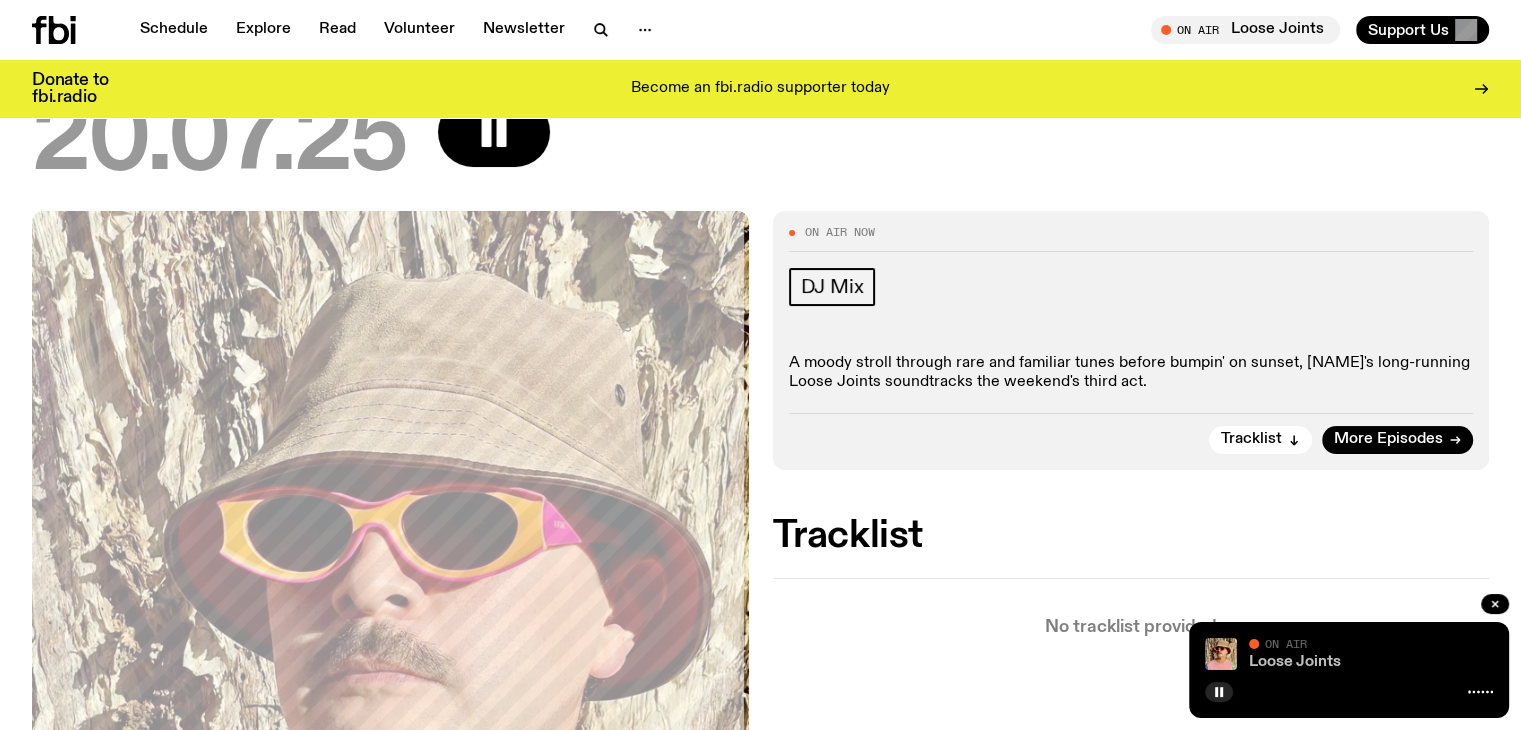 click on "Loose Joints" 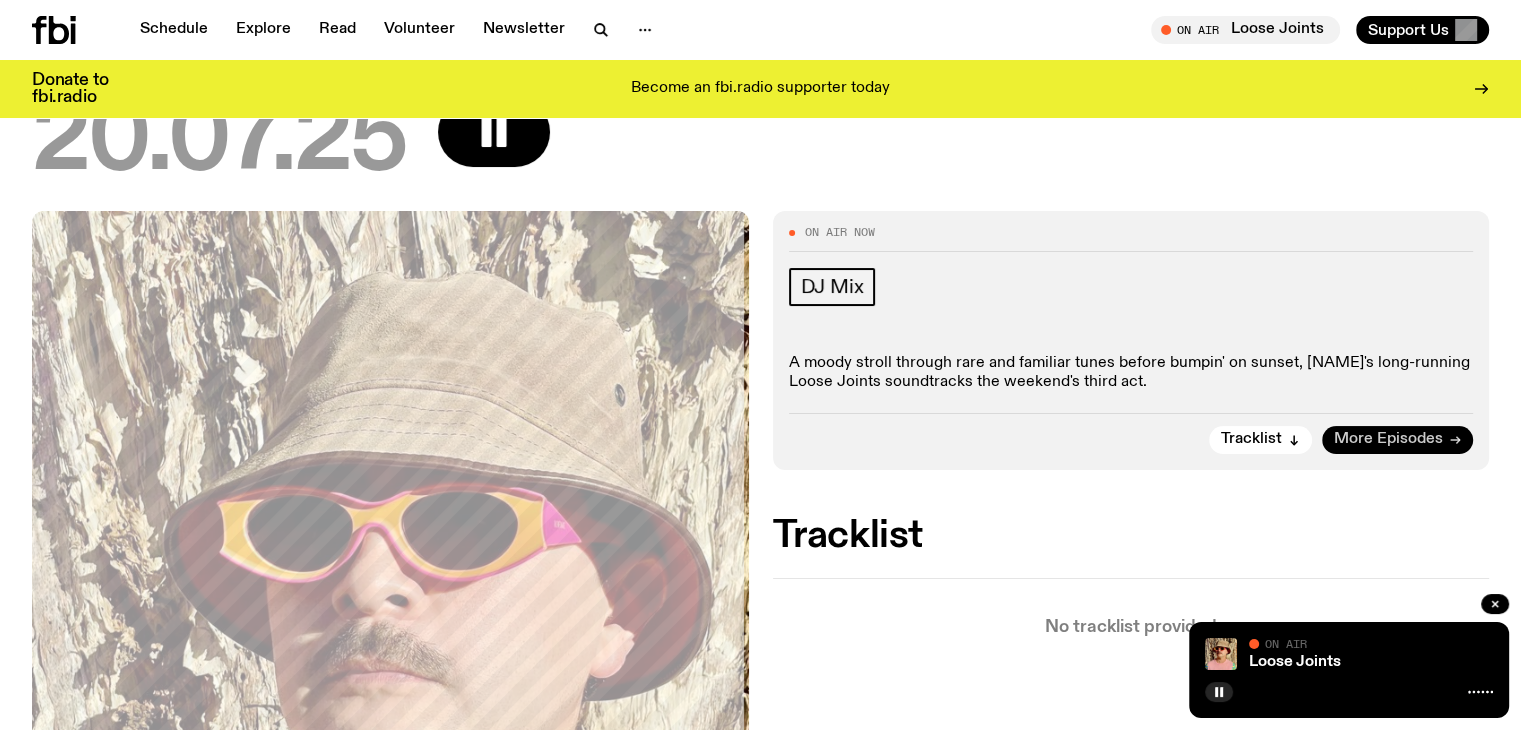 click on "More Episodes" at bounding box center [1388, 439] 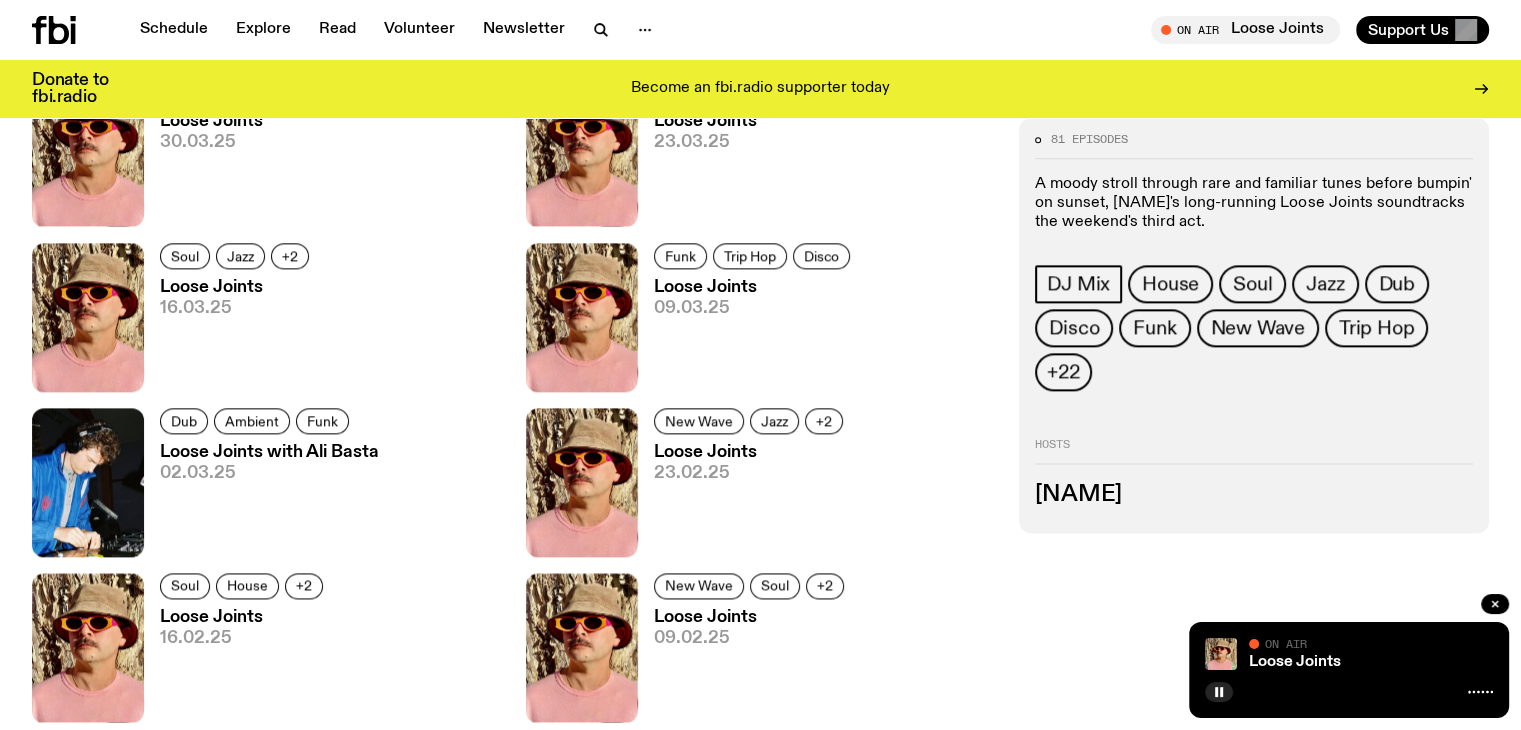 scroll, scrollTop: 2491, scrollLeft: 0, axis: vertical 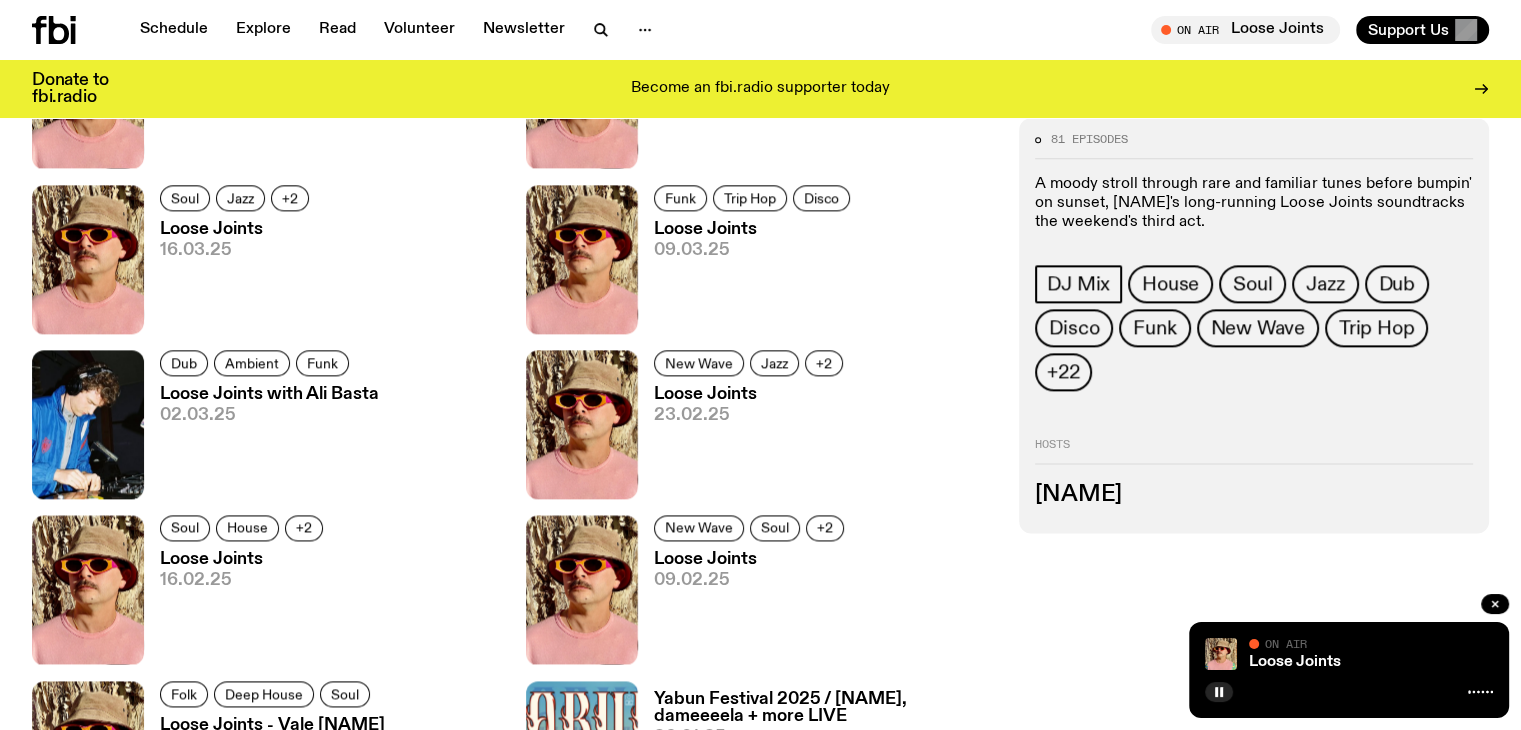 click 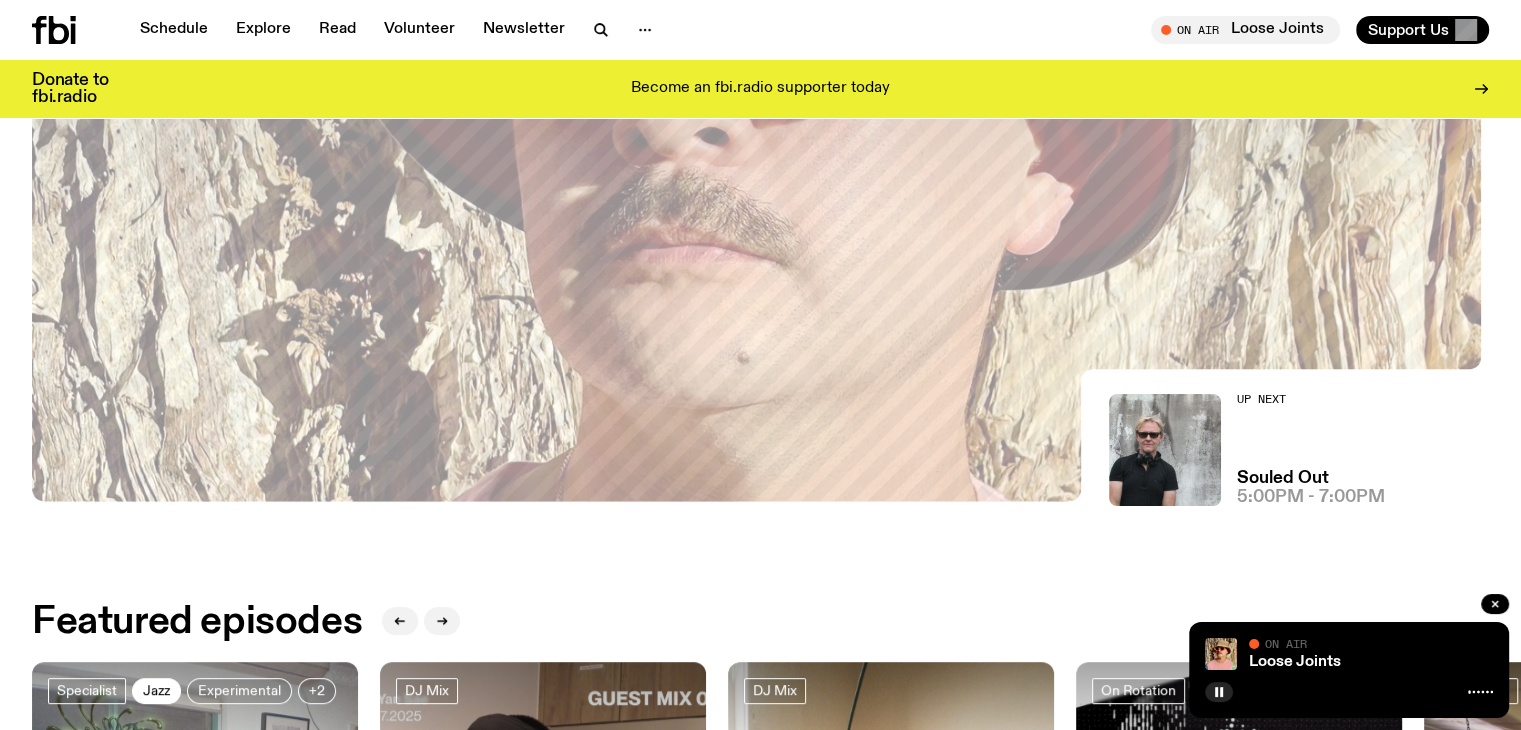 scroll, scrollTop: 988, scrollLeft: 0, axis: vertical 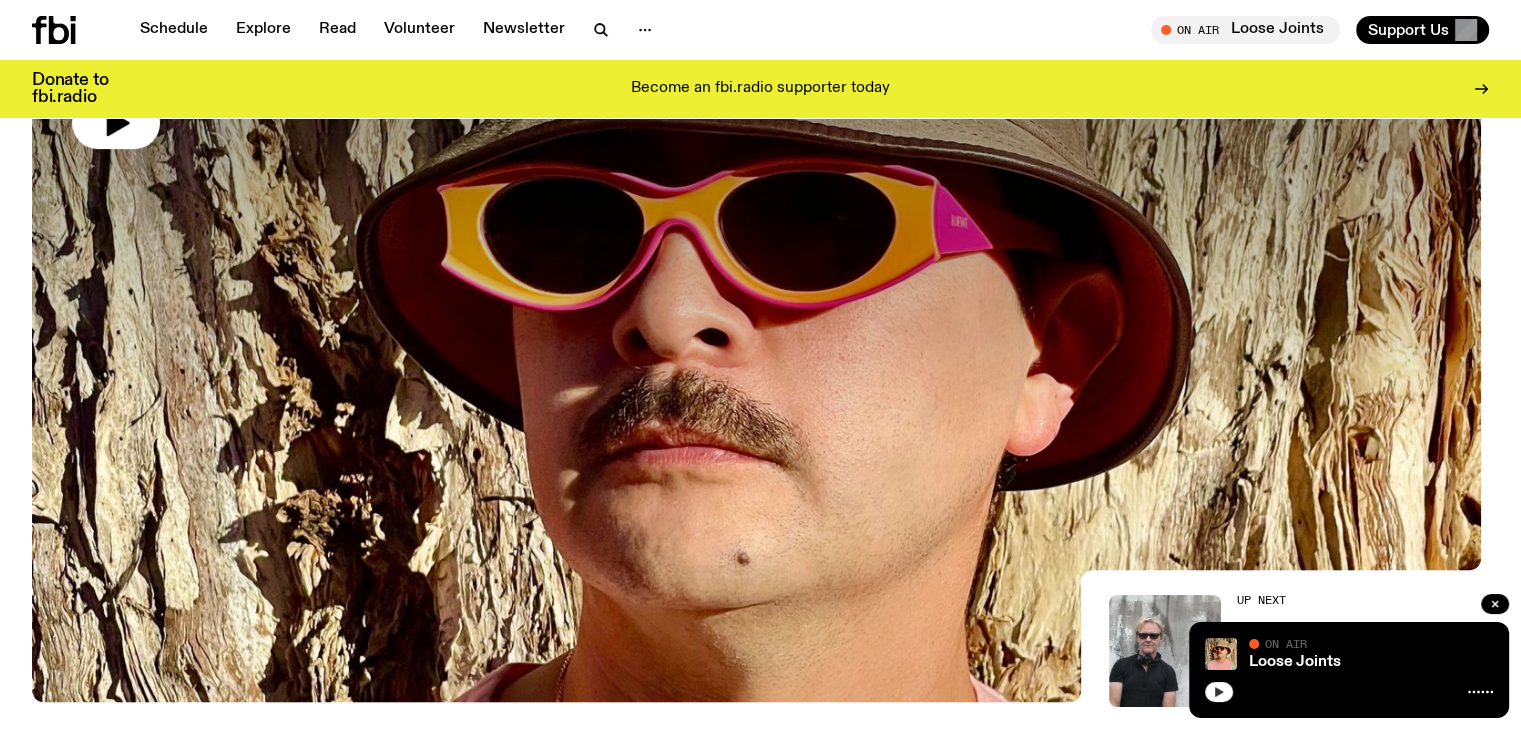 click at bounding box center [1219, 692] 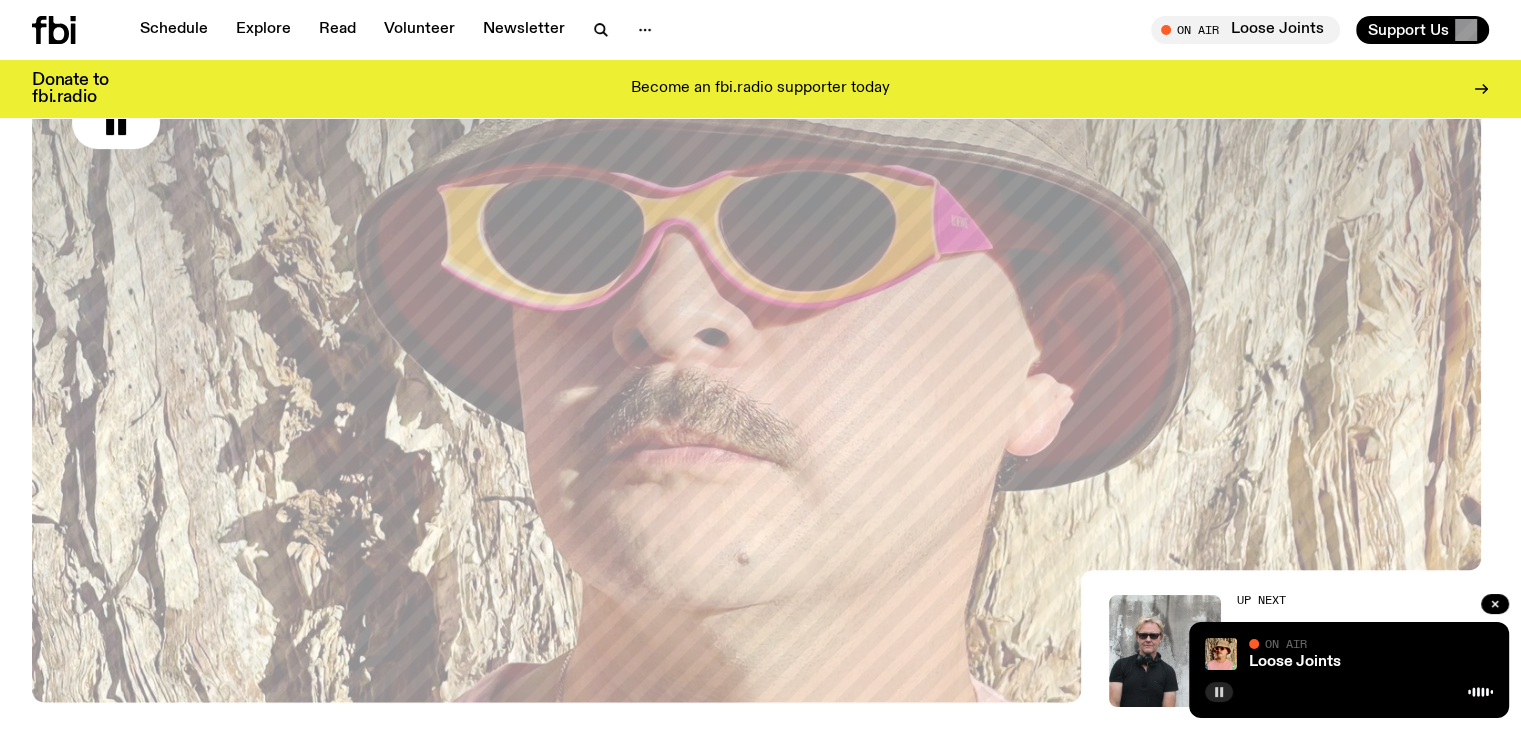 type 